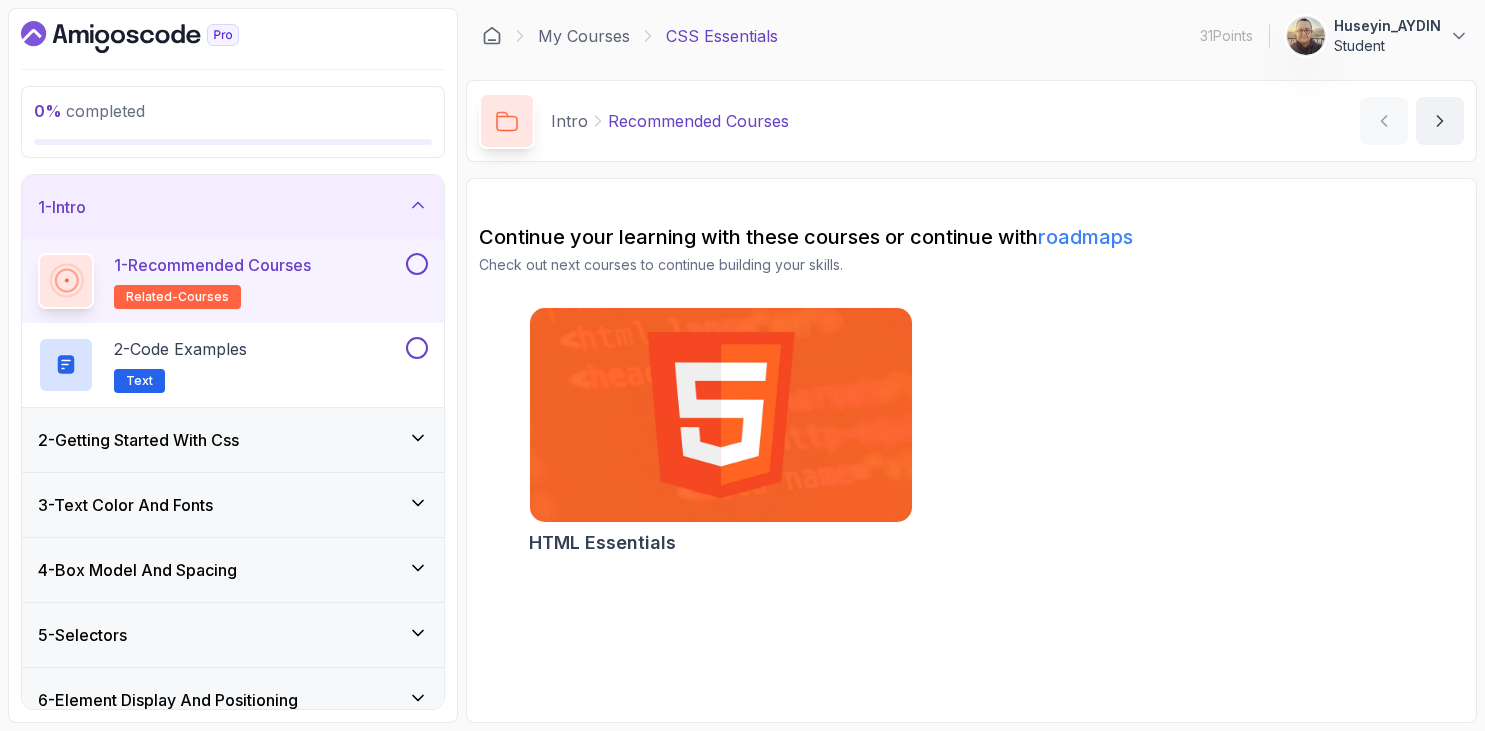 scroll, scrollTop: 0, scrollLeft: 0, axis: both 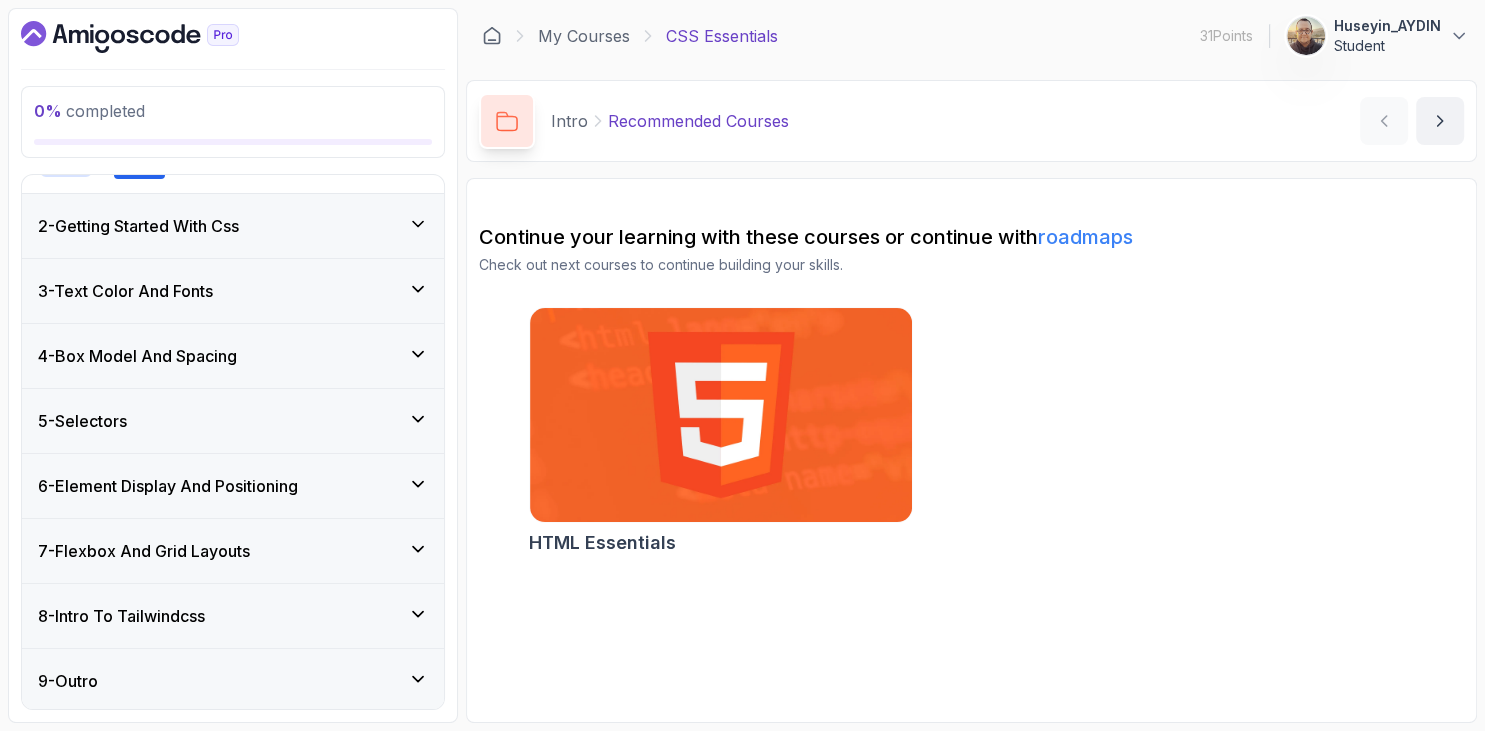 click on "7  -  Flexbox And Grid Layouts" at bounding box center (144, 551) 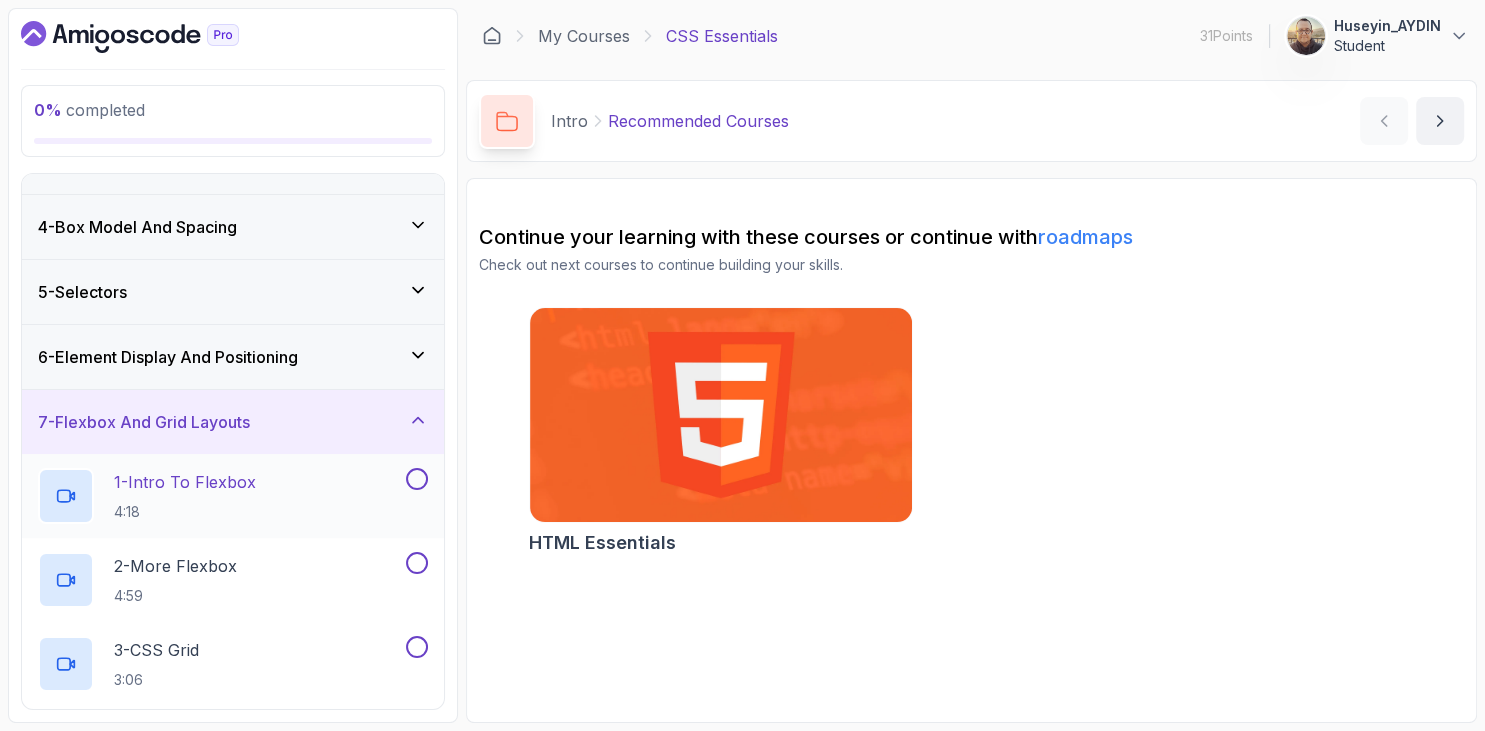 scroll, scrollTop: 0, scrollLeft: 0, axis: both 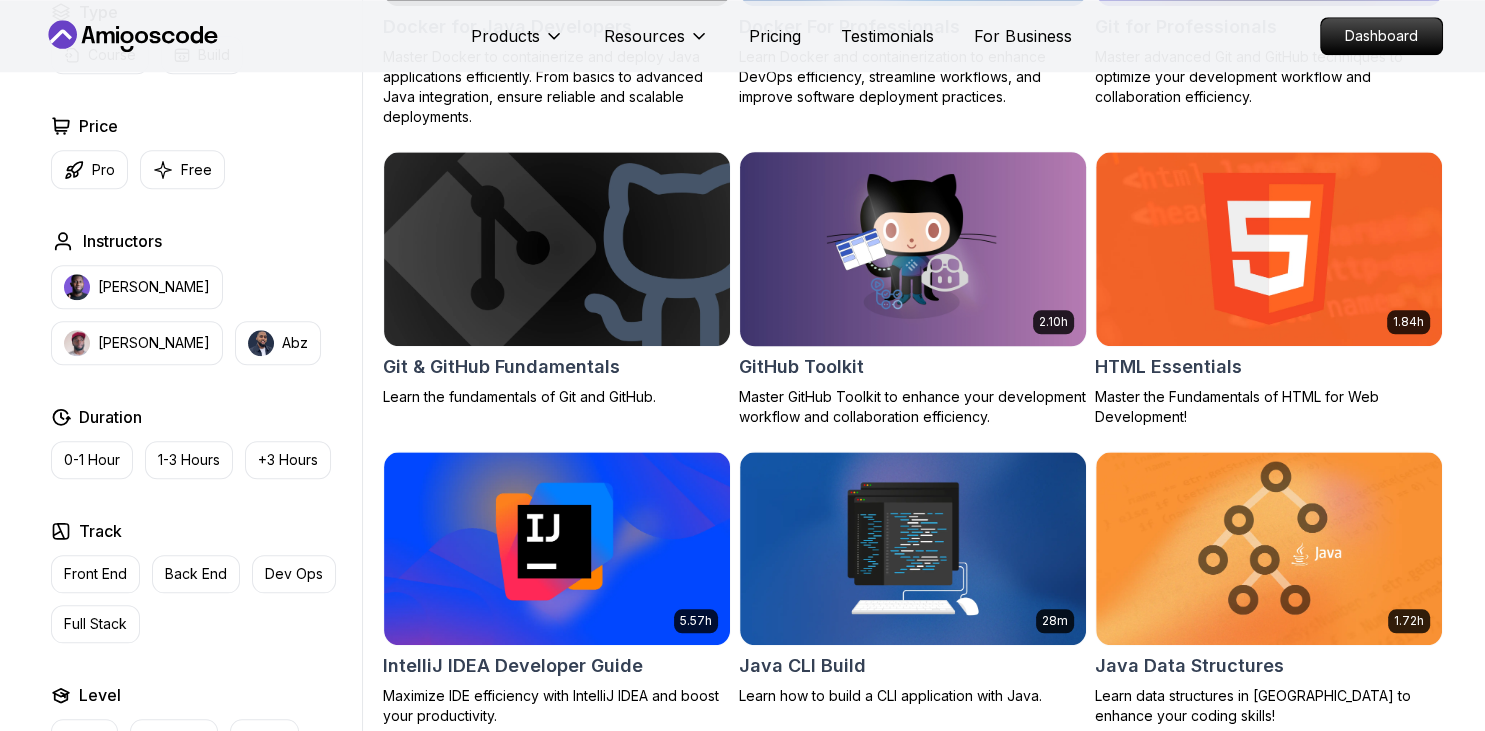 drag, startPoint x: 790, startPoint y: 363, endPoint x: 813, endPoint y: 305, distance: 62.39391 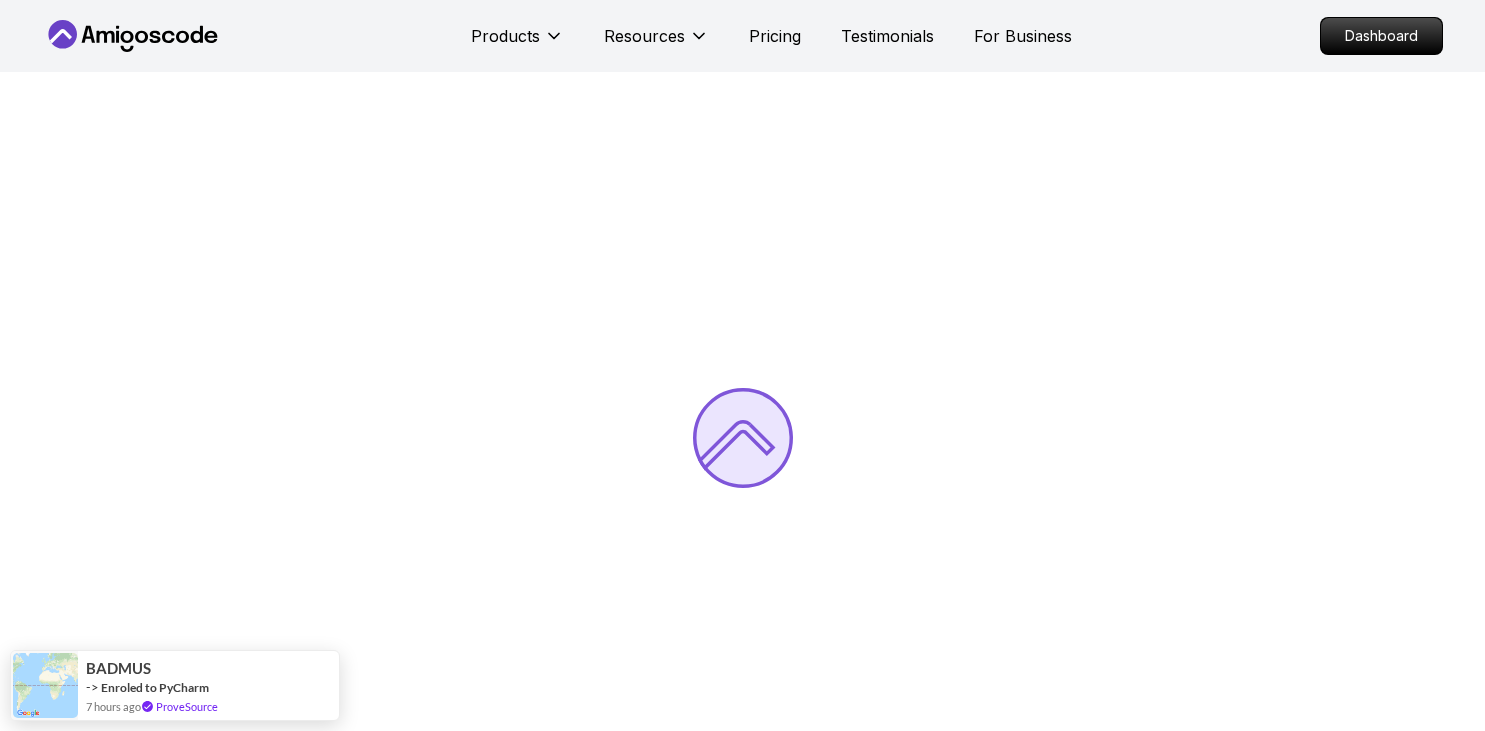 scroll, scrollTop: 0, scrollLeft: 0, axis: both 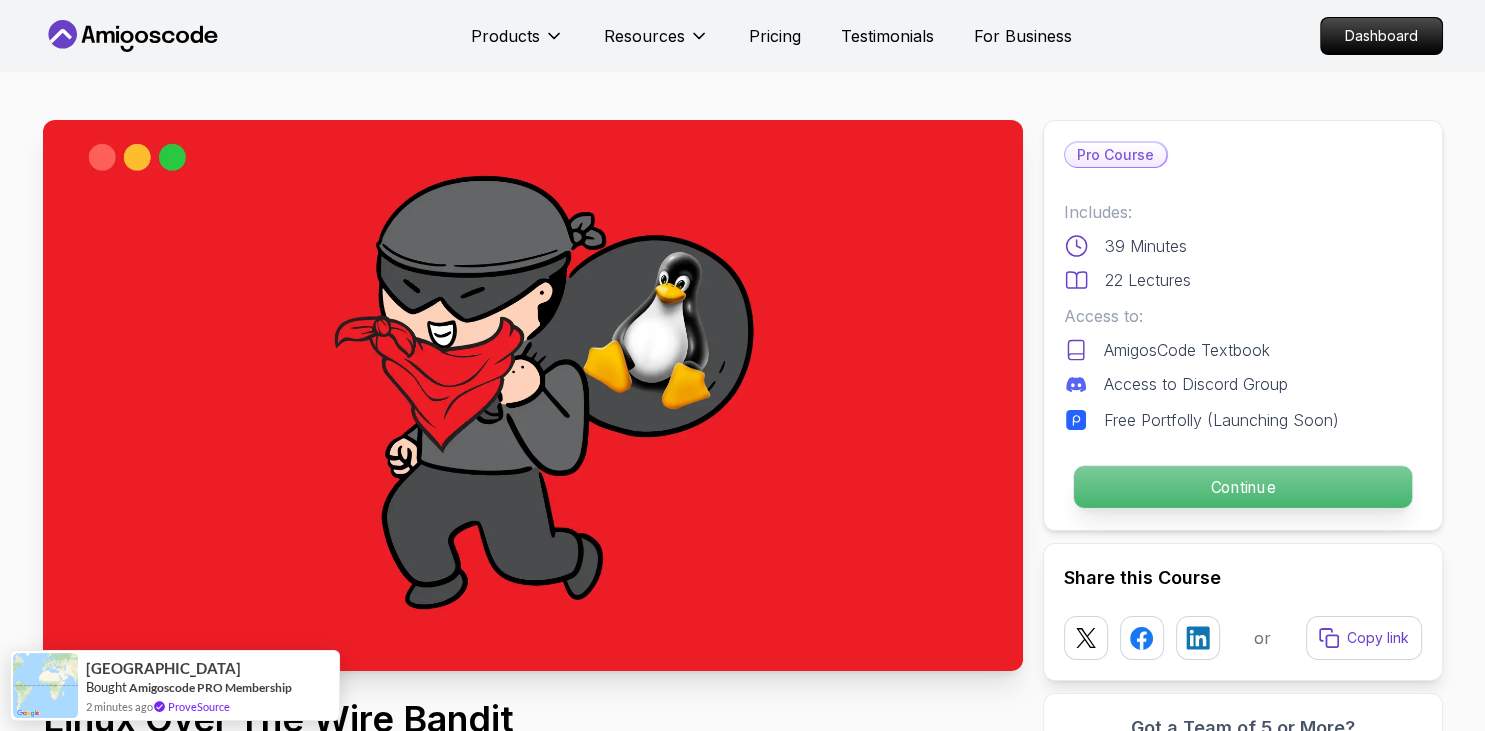 drag, startPoint x: 1243, startPoint y: 477, endPoint x: 1354, endPoint y: 477, distance: 111 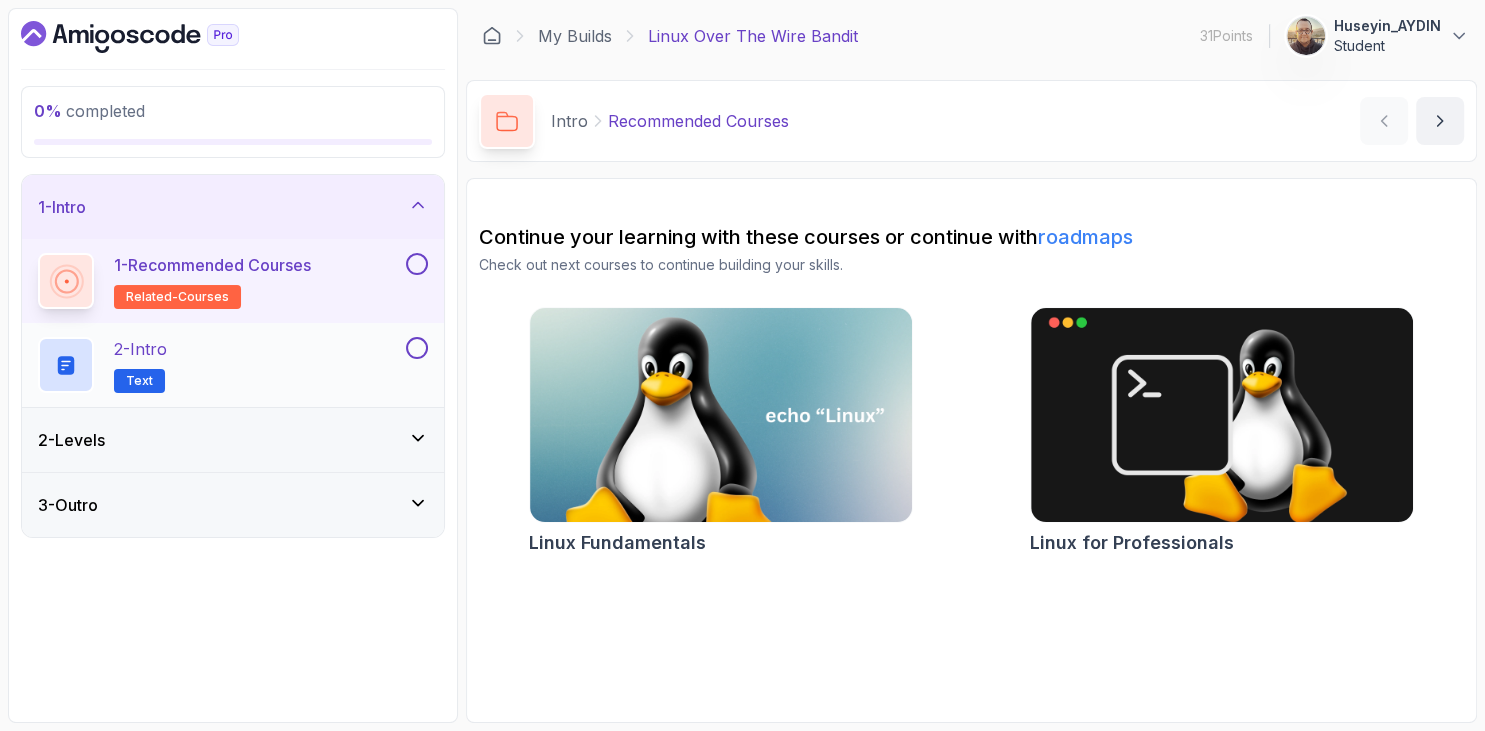 click on "2  -  Intro Text" at bounding box center [220, 365] 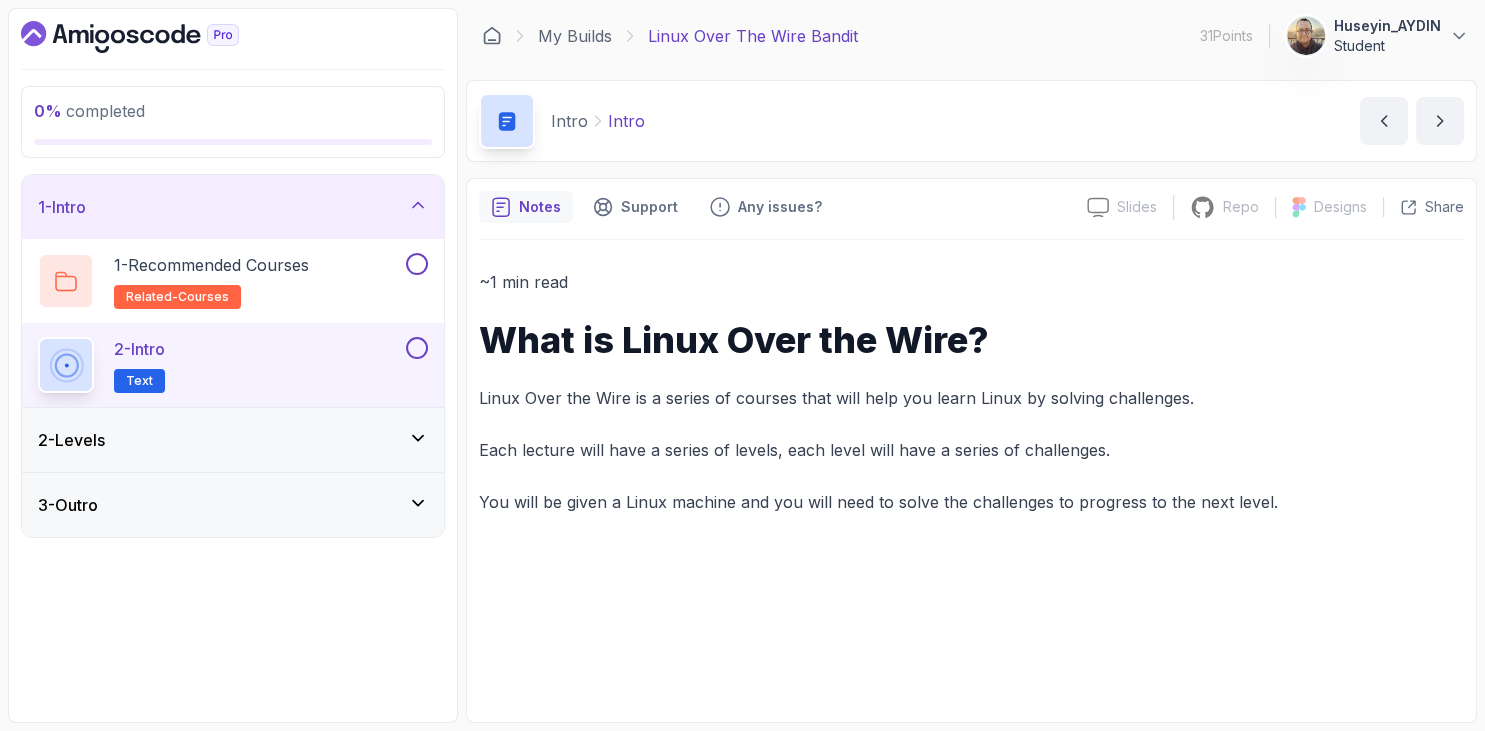 click on "2  -  Levels" at bounding box center [233, 440] 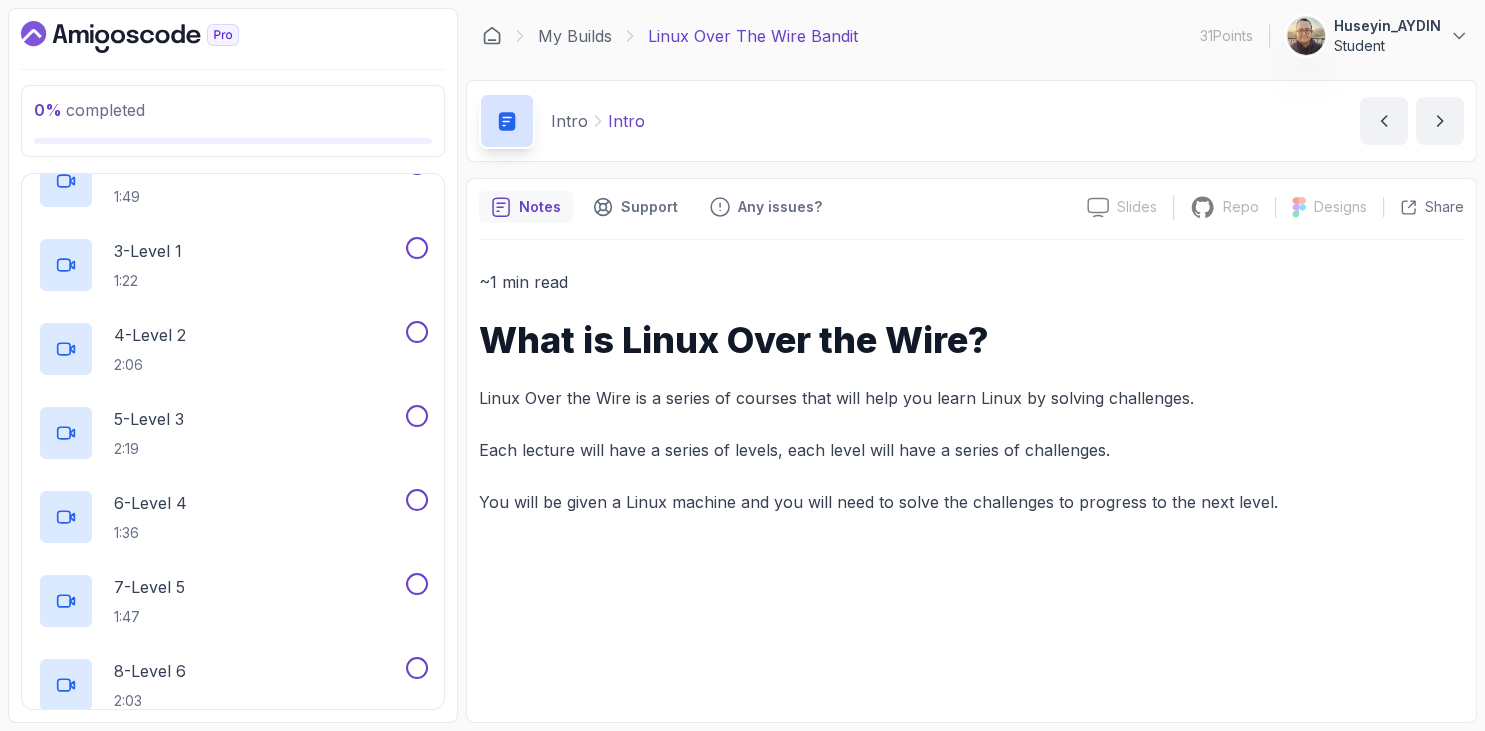 scroll, scrollTop: 0, scrollLeft: 0, axis: both 